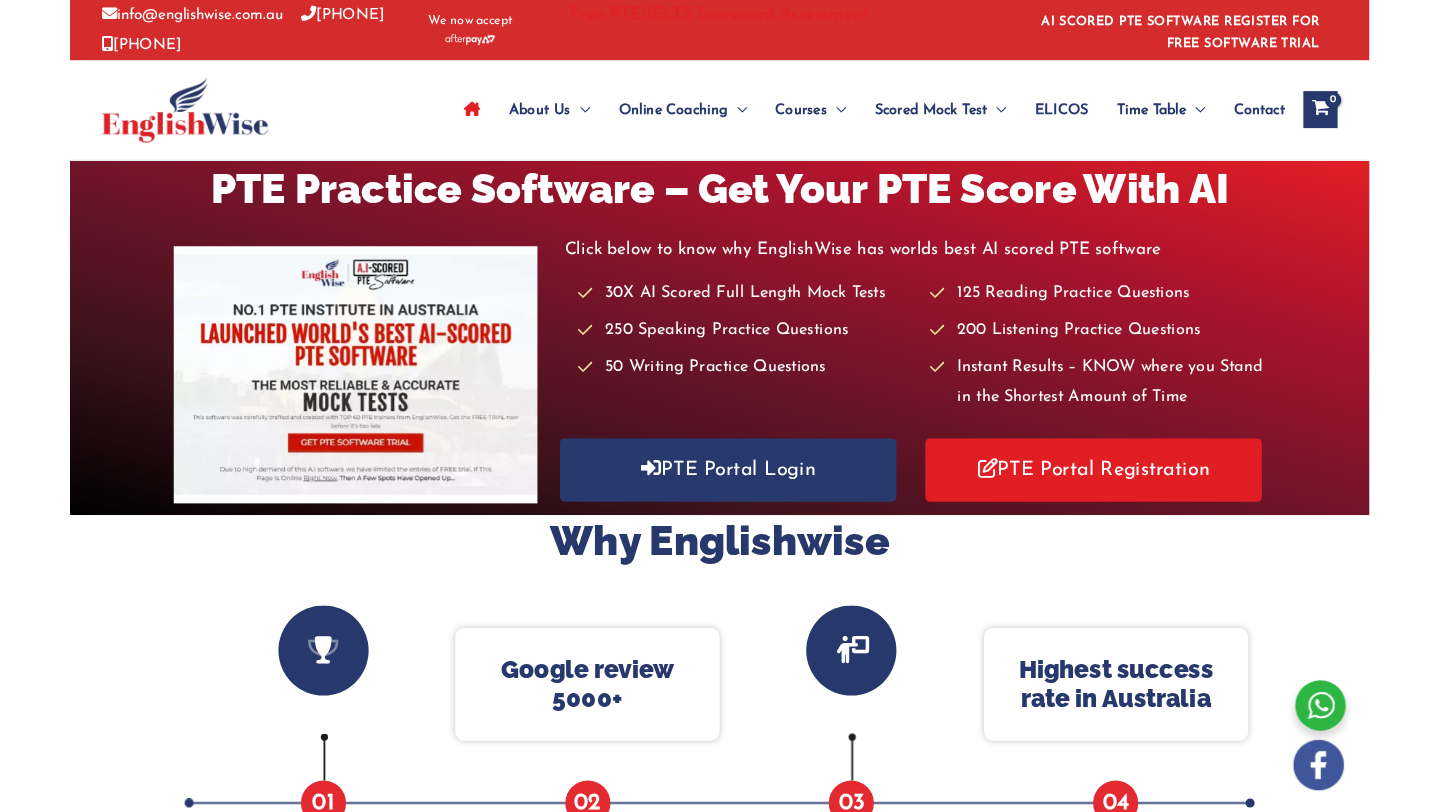 scroll, scrollTop: 0, scrollLeft: 0, axis: both 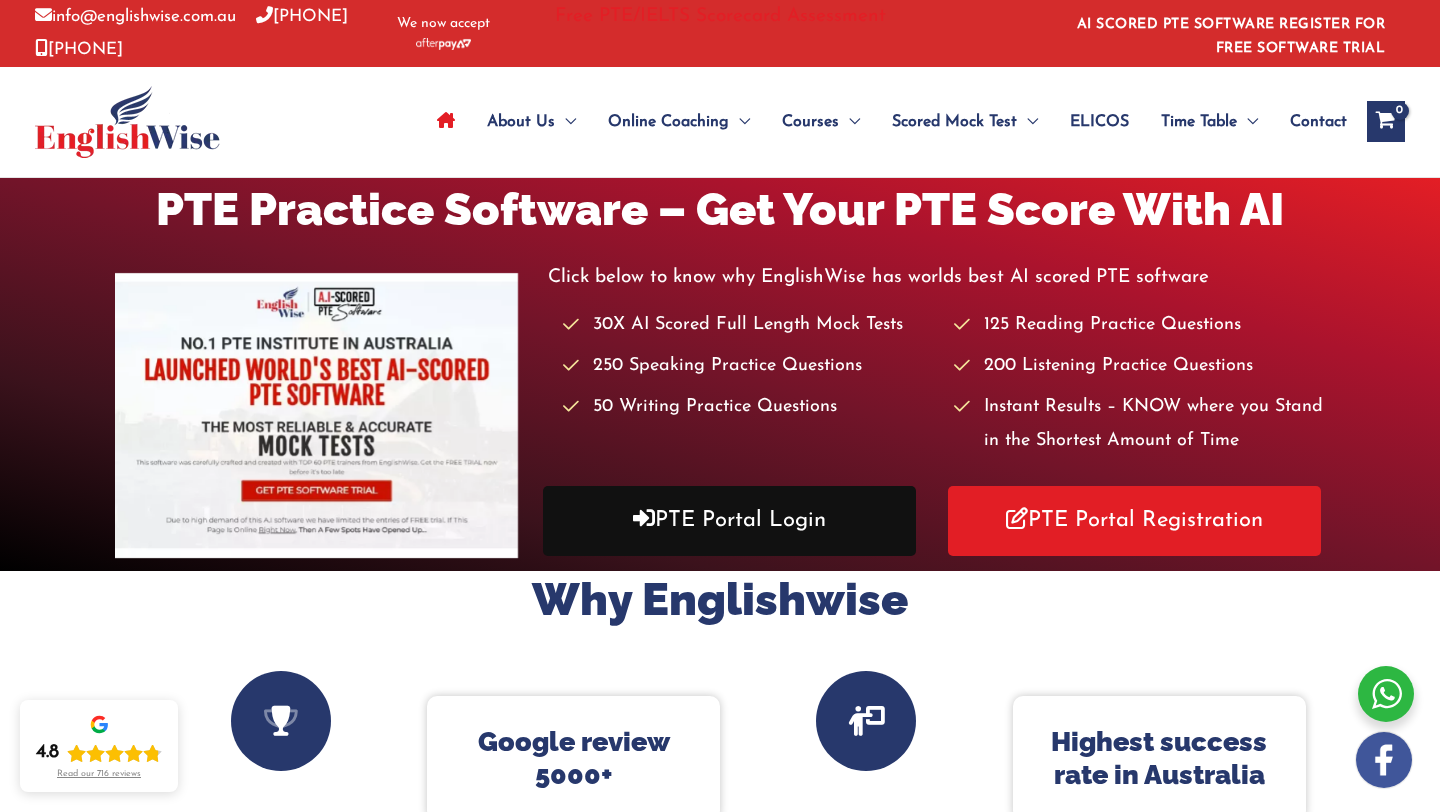 click on "PTE Portal Login" at bounding box center [729, 520] 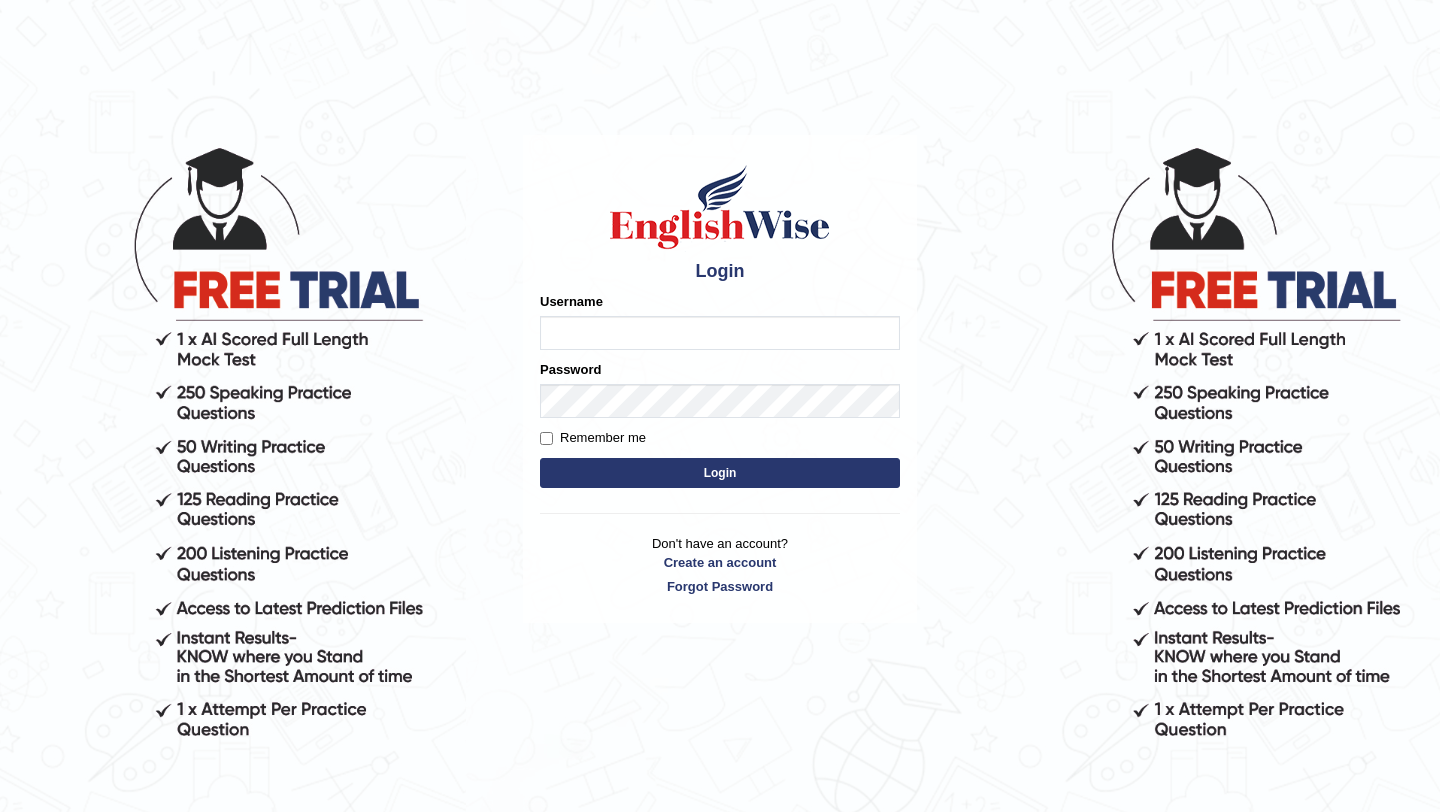 scroll, scrollTop: 0, scrollLeft: 0, axis: both 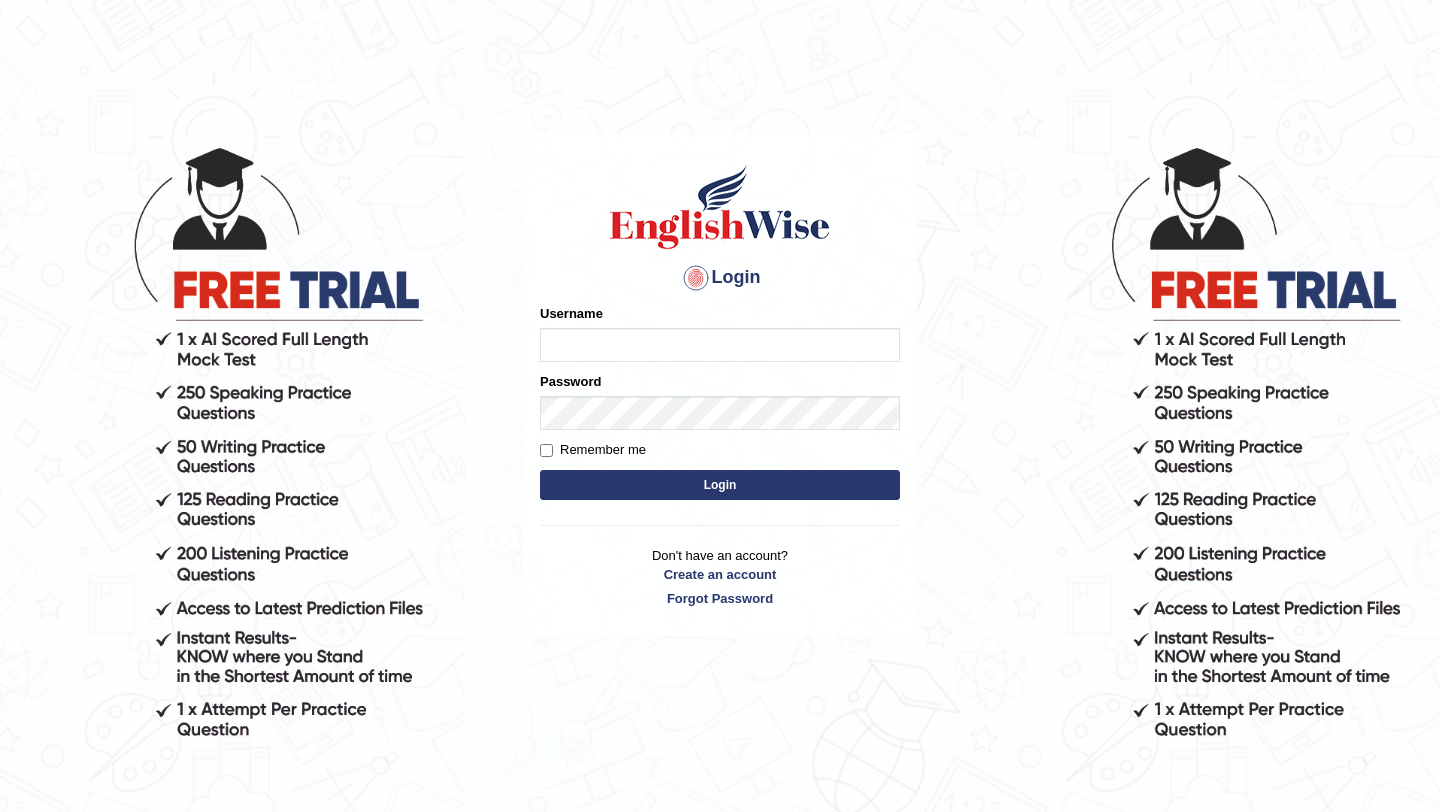 type on "ParulH" 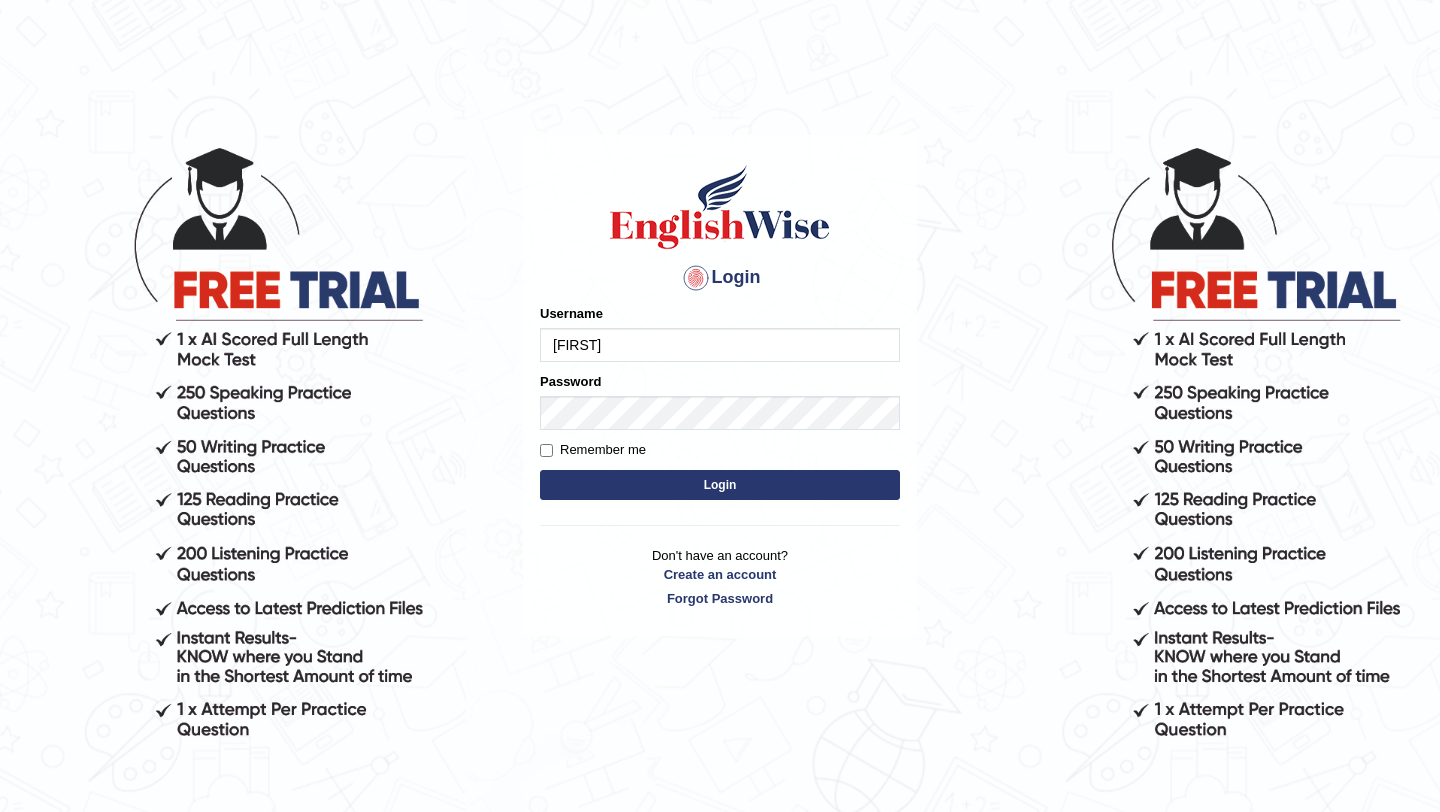 click on "Login" at bounding box center [720, 485] 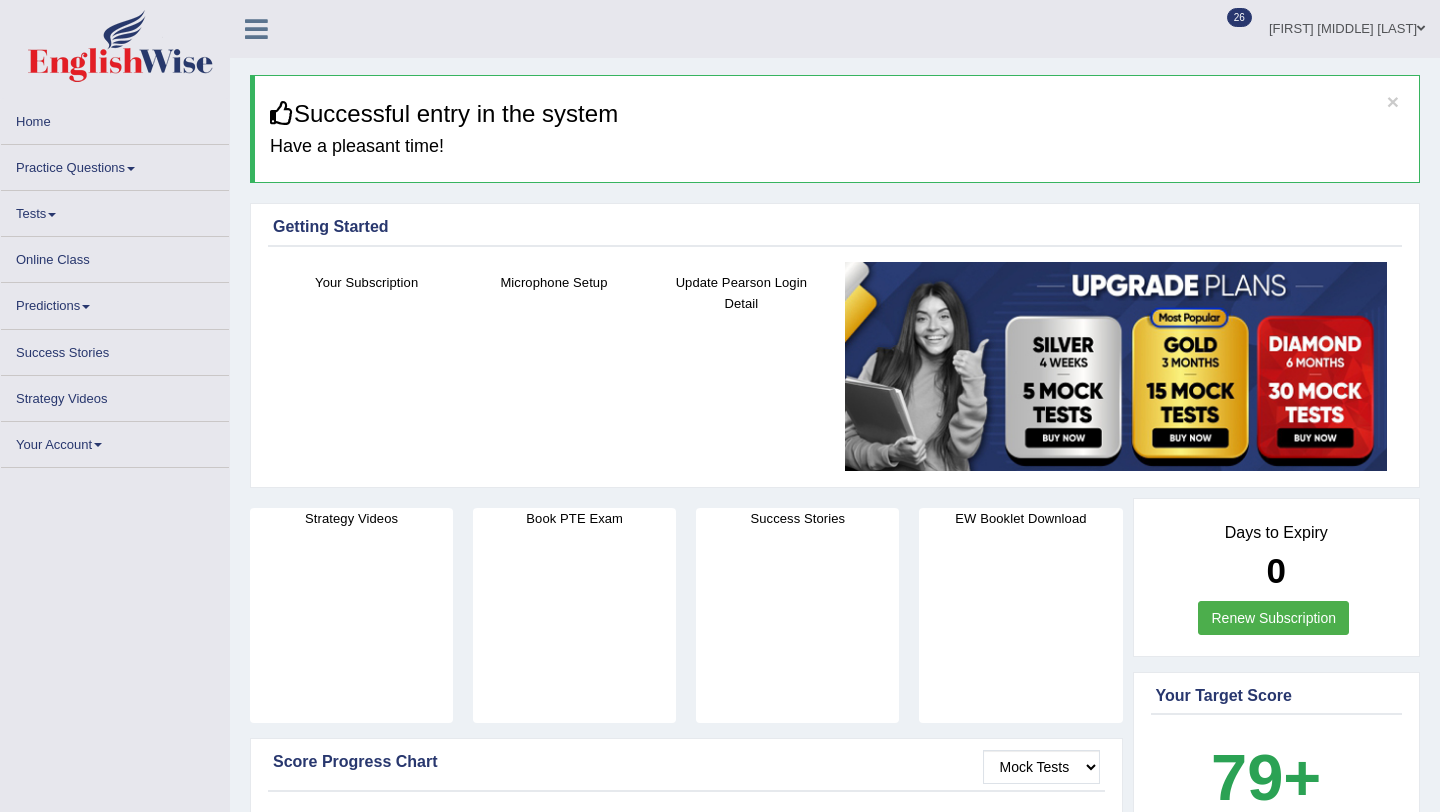 scroll, scrollTop: 0, scrollLeft: 0, axis: both 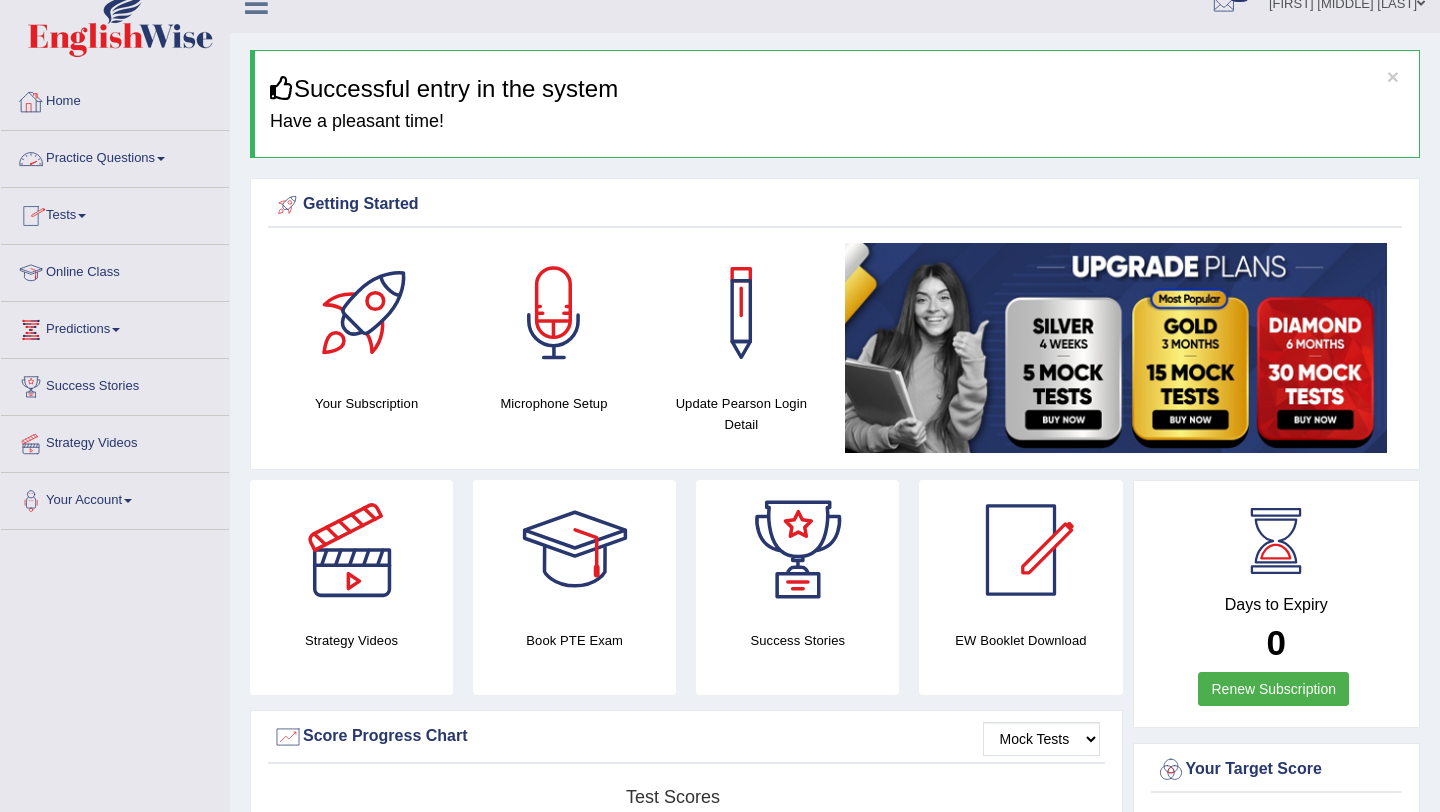 click on "Practice Questions" at bounding box center (115, 156) 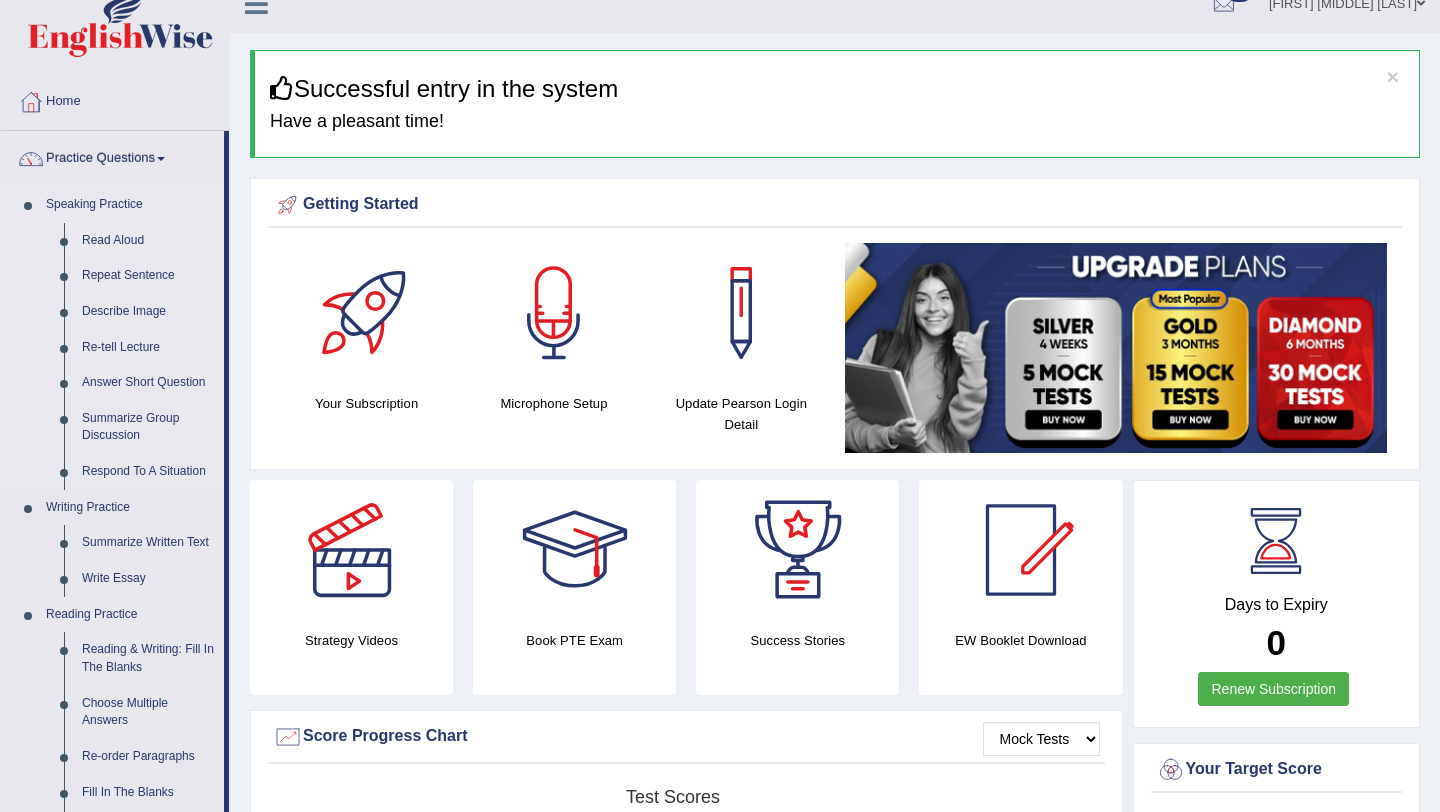 click on "Read Aloud" at bounding box center (148, 241) 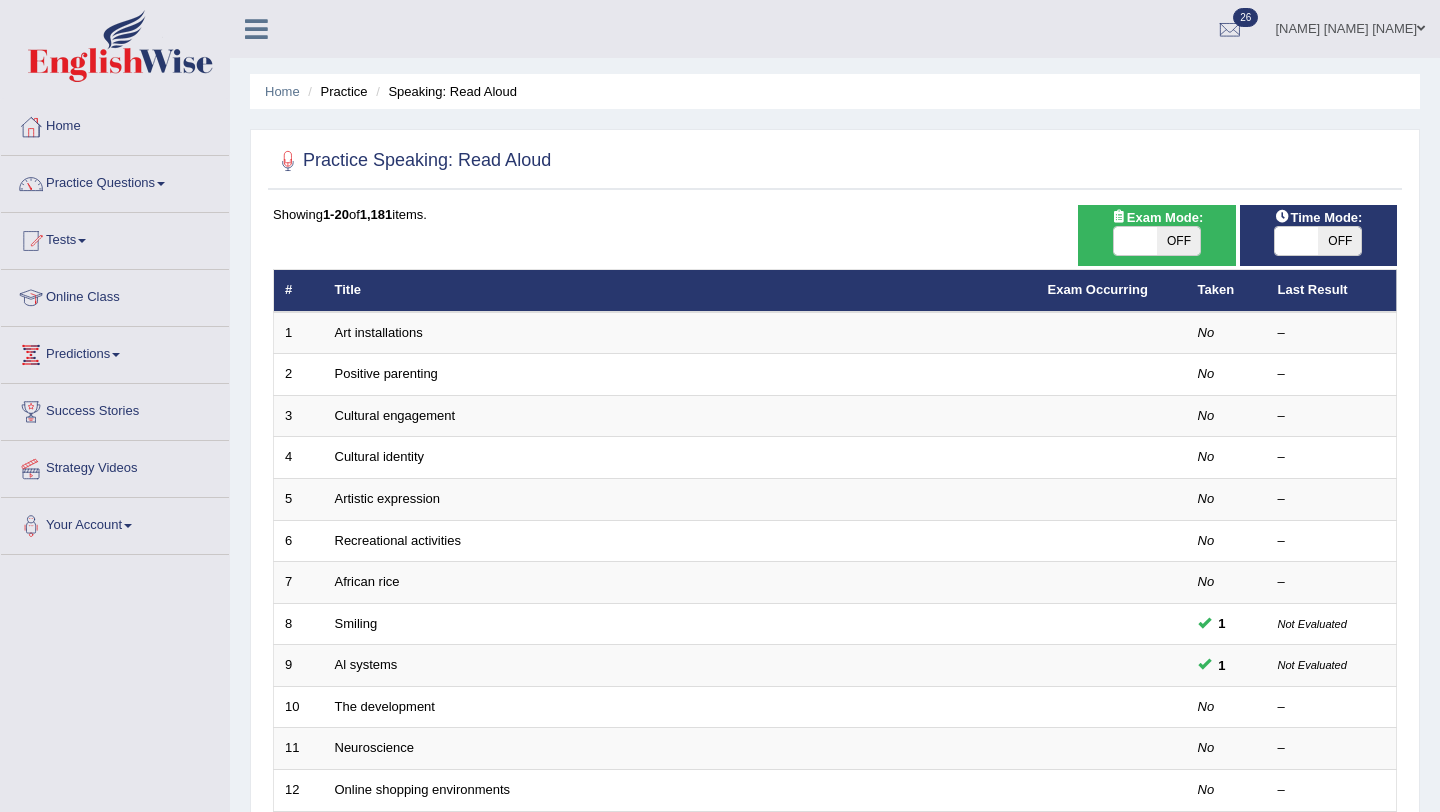 scroll, scrollTop: 0, scrollLeft: 0, axis: both 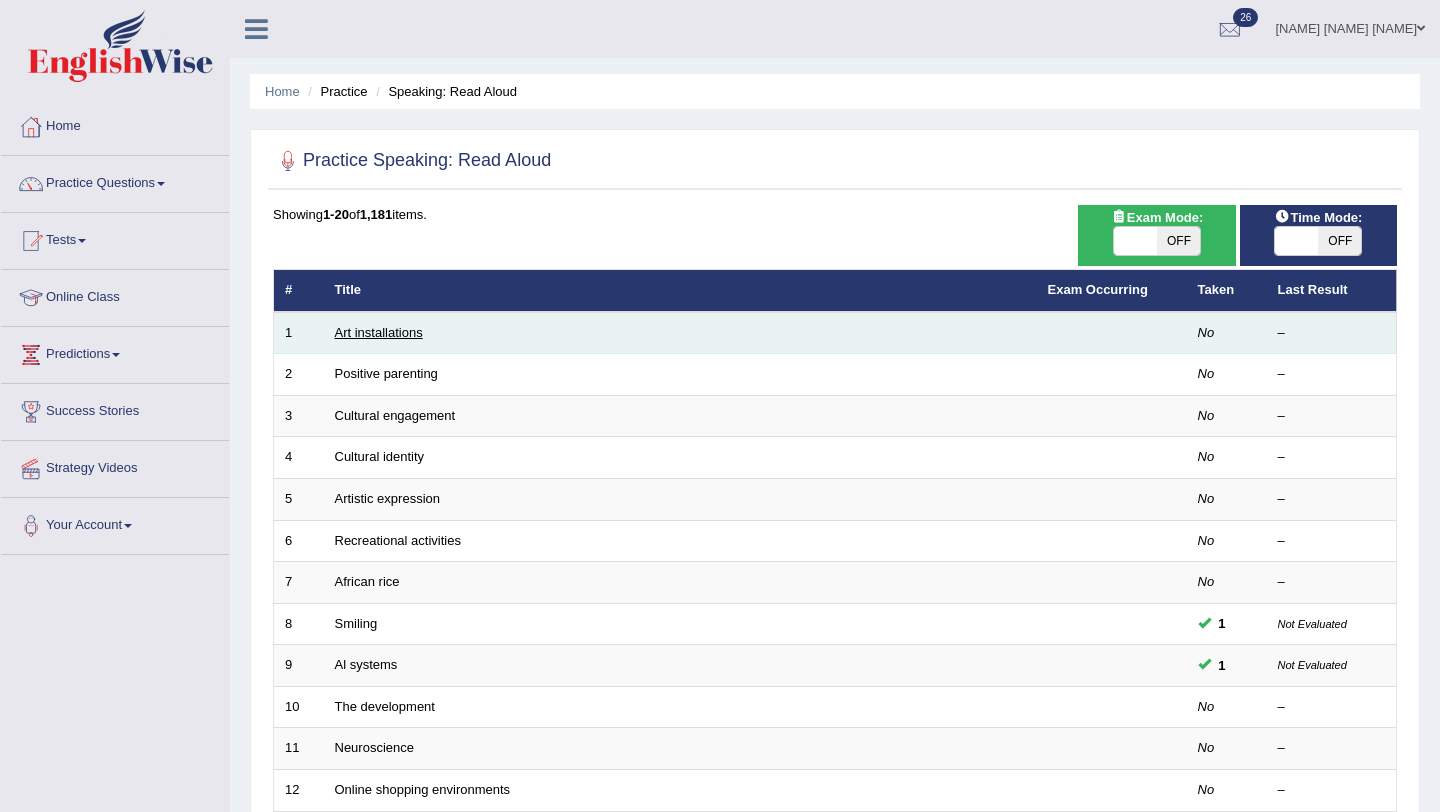 click on "Art installations" at bounding box center (379, 332) 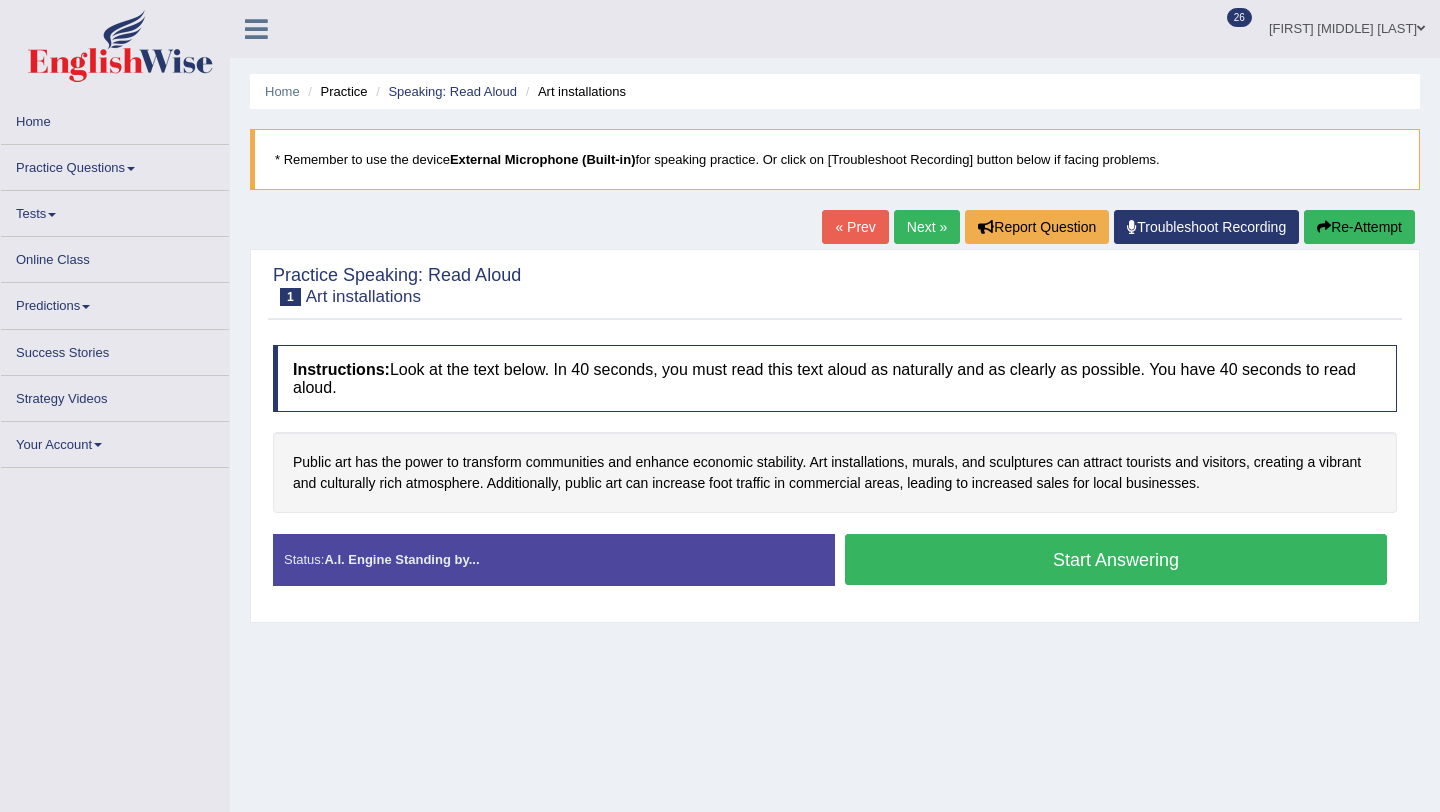 scroll, scrollTop: 0, scrollLeft: 0, axis: both 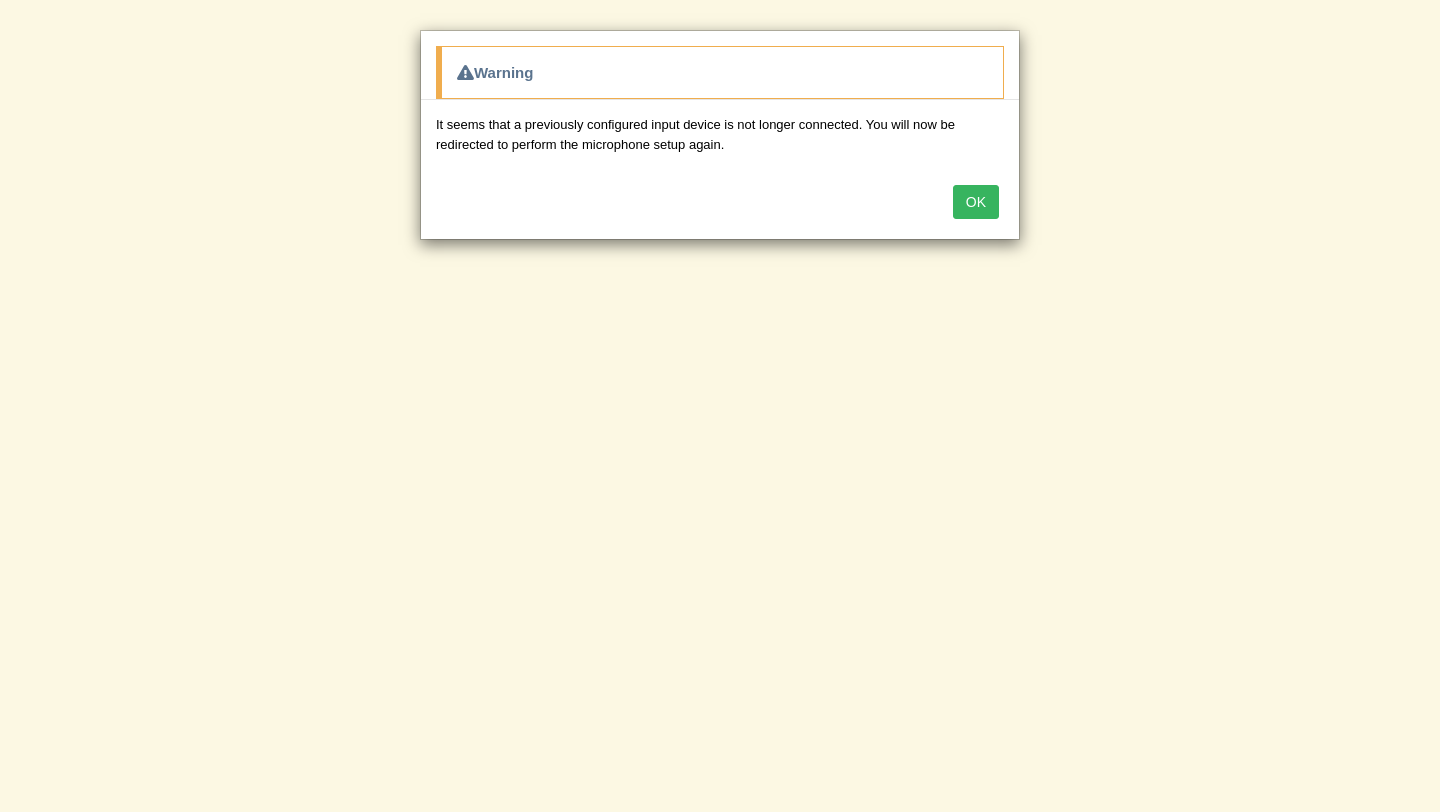 click on "OK" at bounding box center (976, 202) 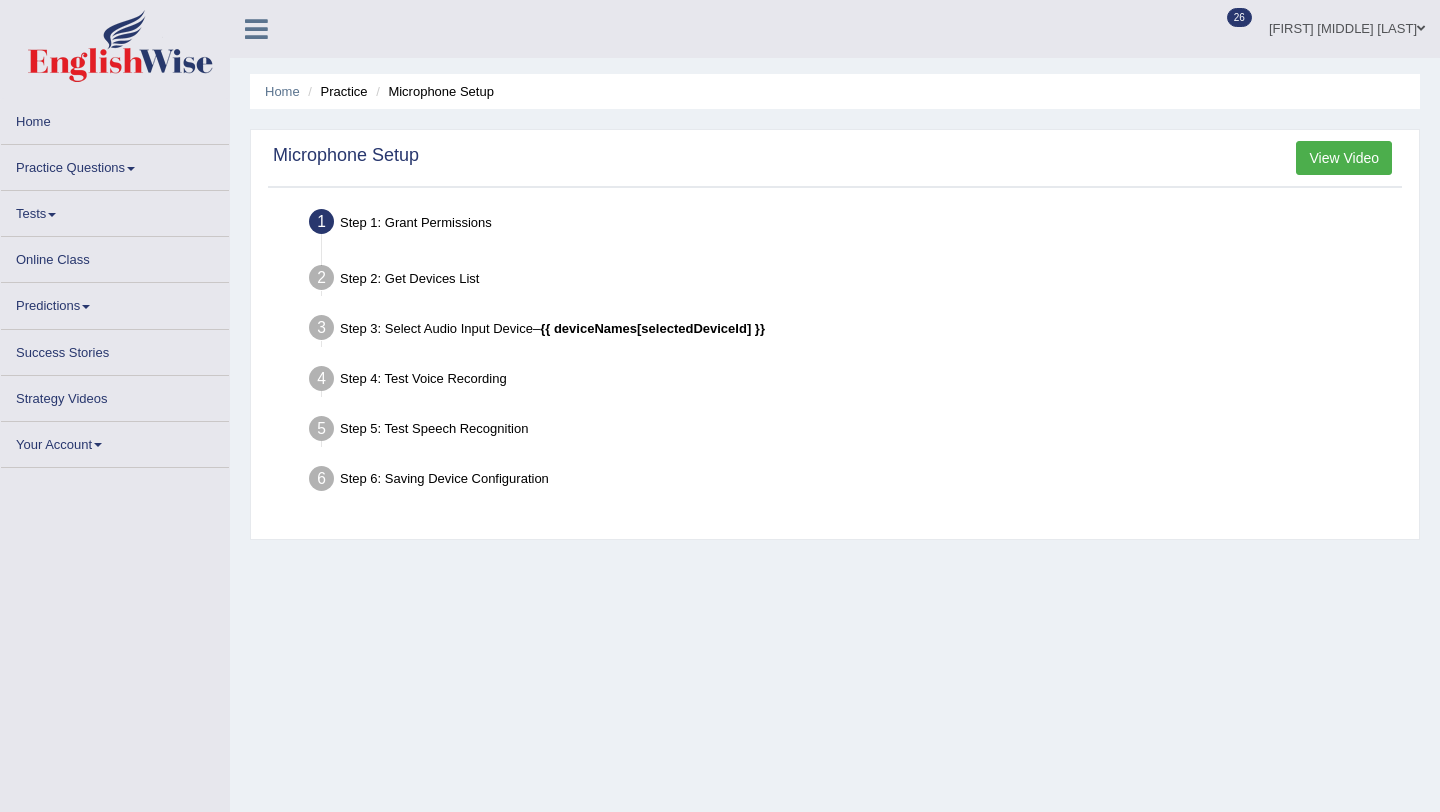 scroll, scrollTop: 0, scrollLeft: 0, axis: both 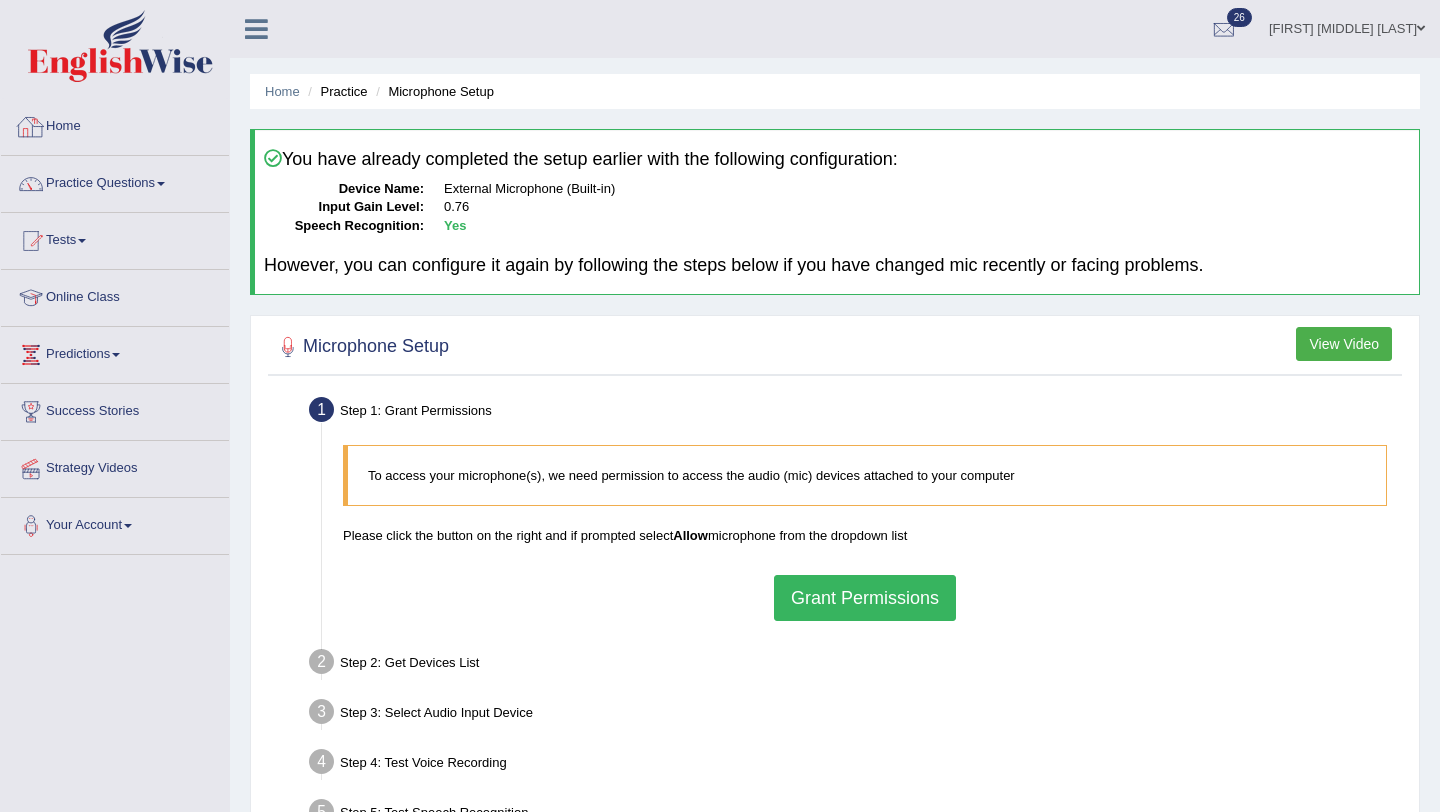 click on "Home" at bounding box center [115, 124] 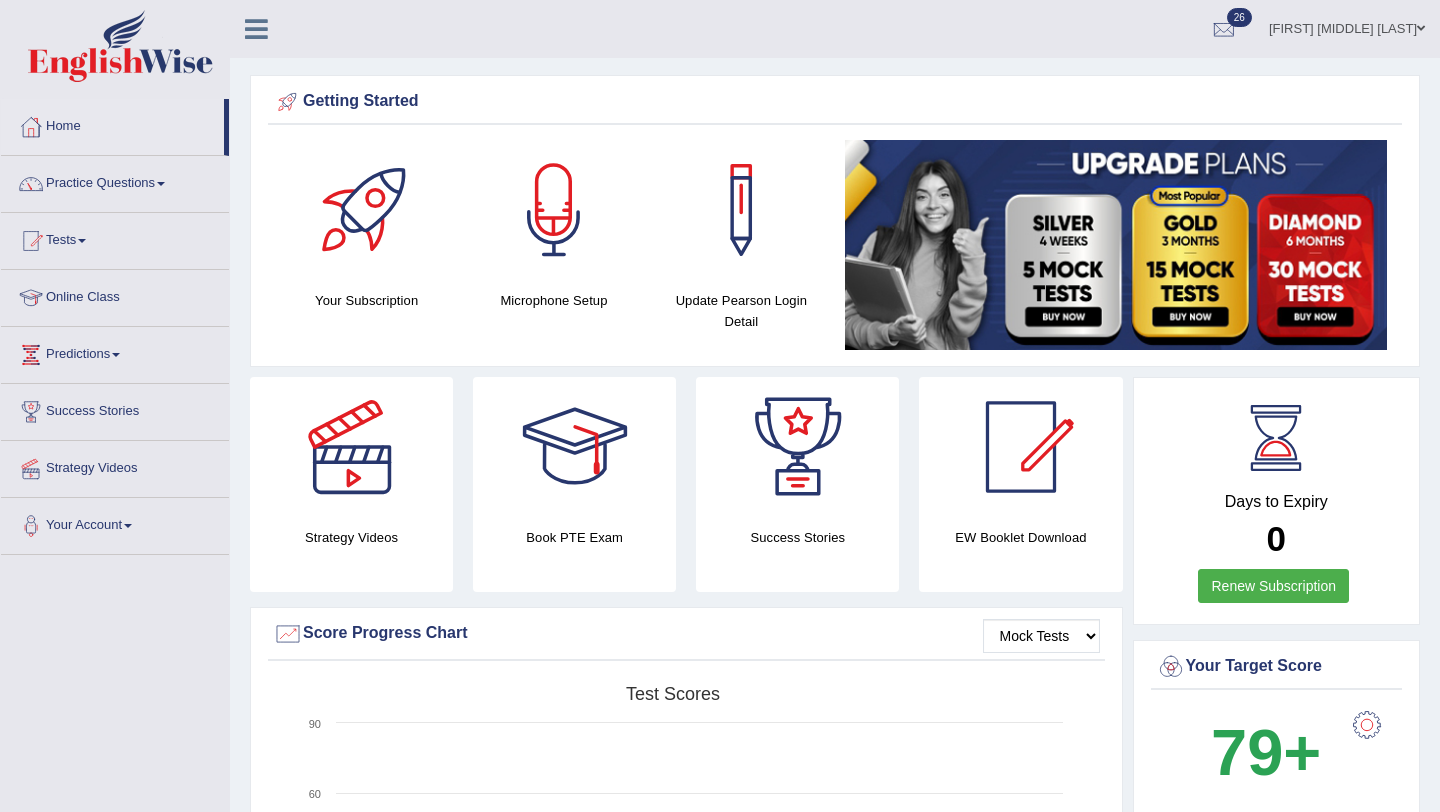 scroll, scrollTop: 0, scrollLeft: 0, axis: both 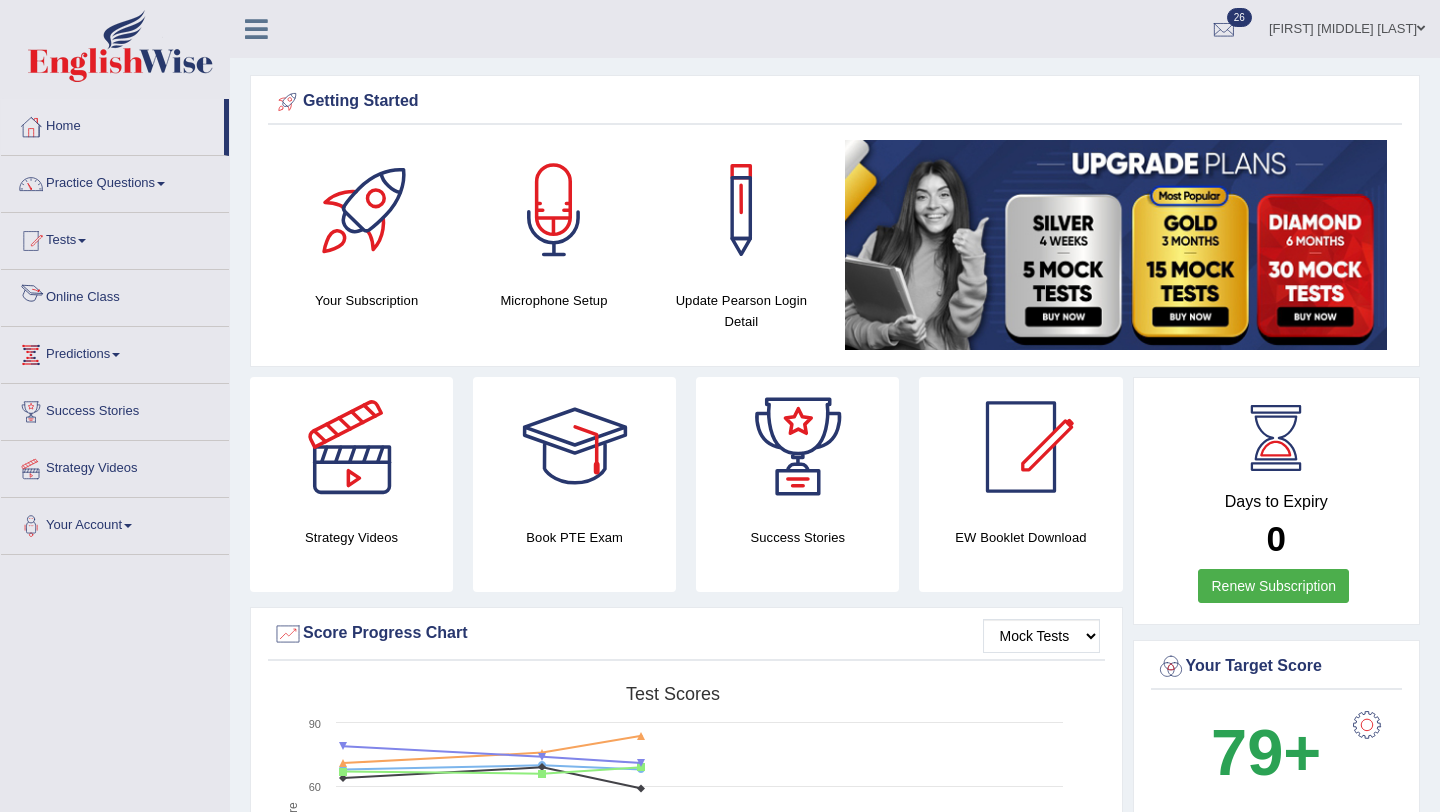click on "Online Class" at bounding box center (115, 295) 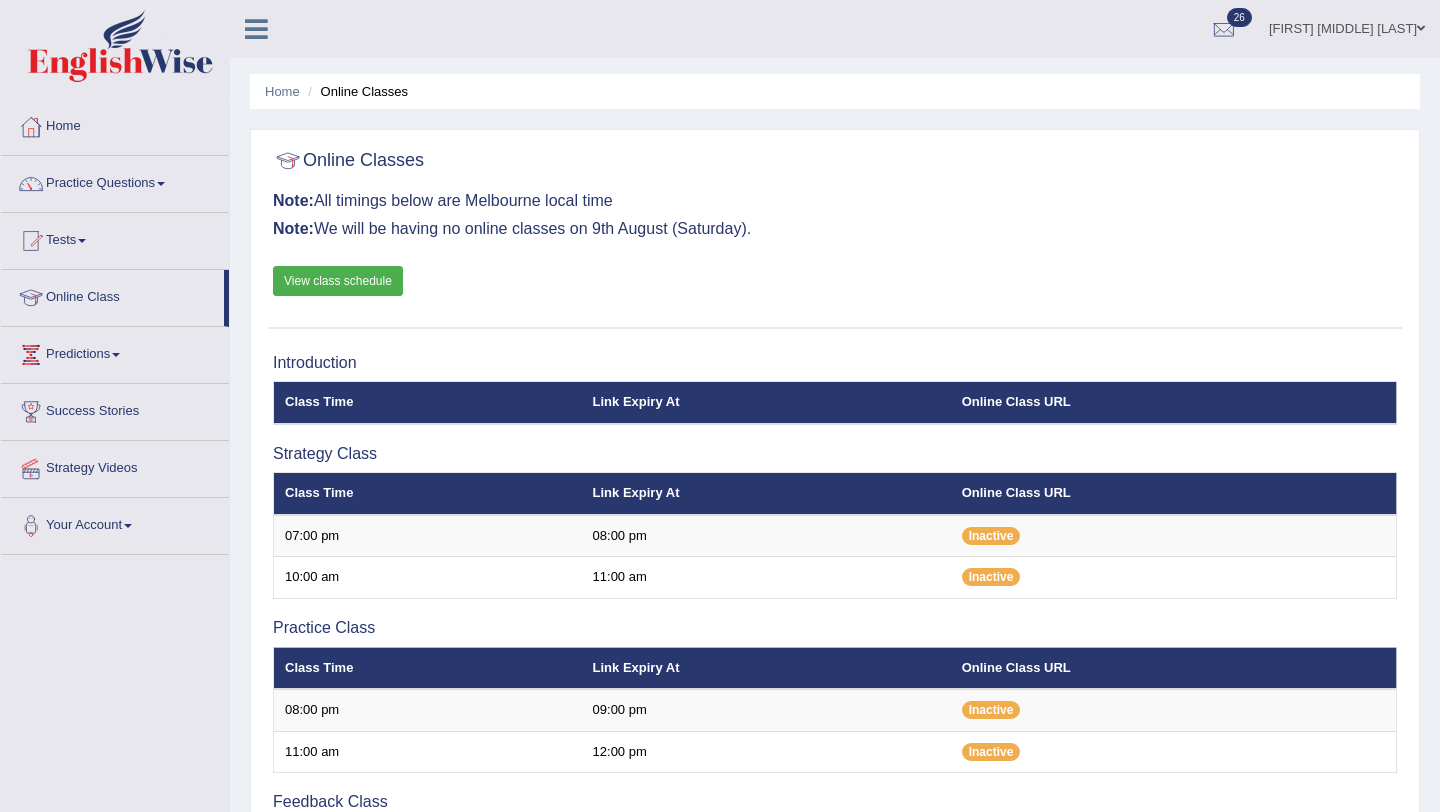 scroll, scrollTop: 0, scrollLeft: 0, axis: both 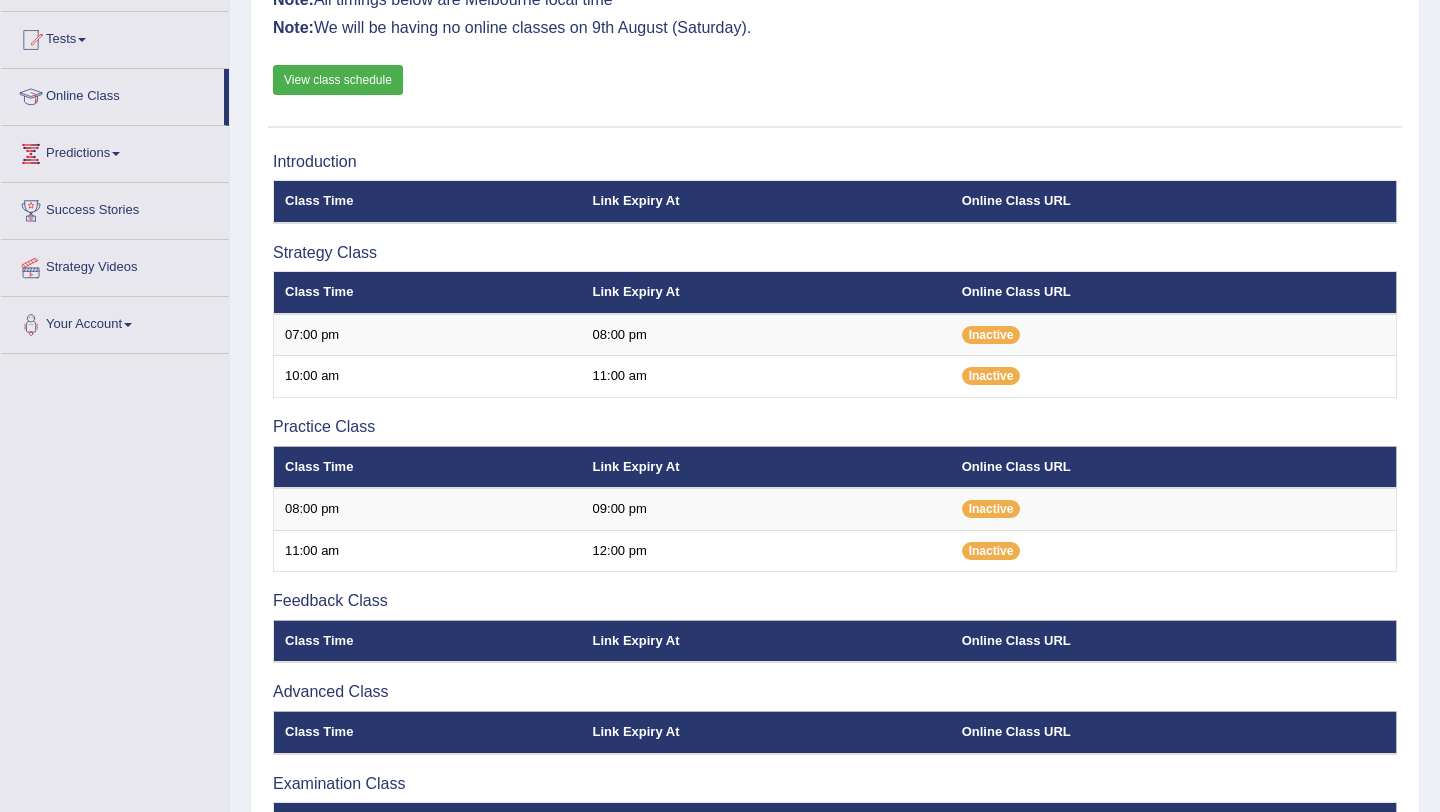 click on "View class schedule" at bounding box center (338, 80) 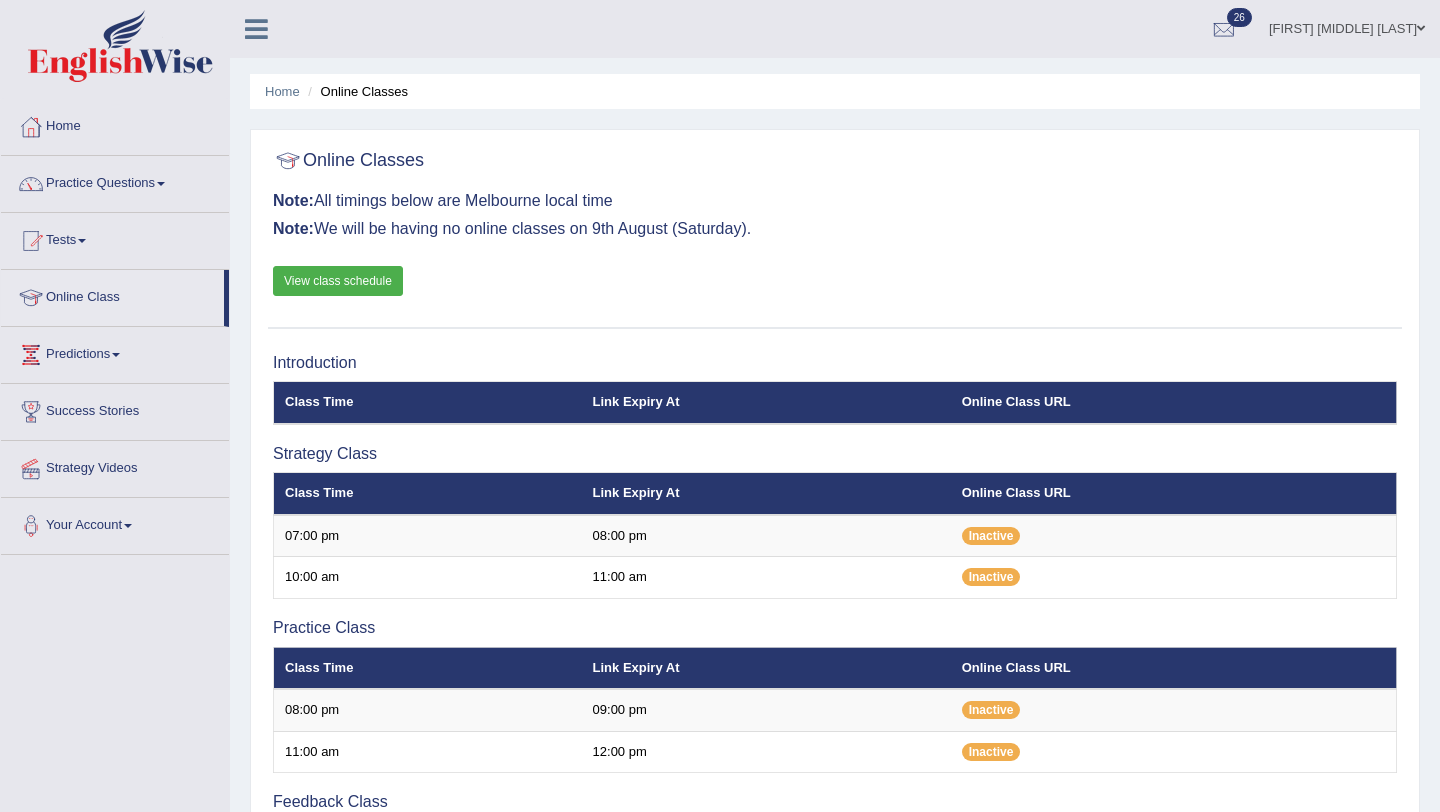 scroll, scrollTop: 201, scrollLeft: 0, axis: vertical 